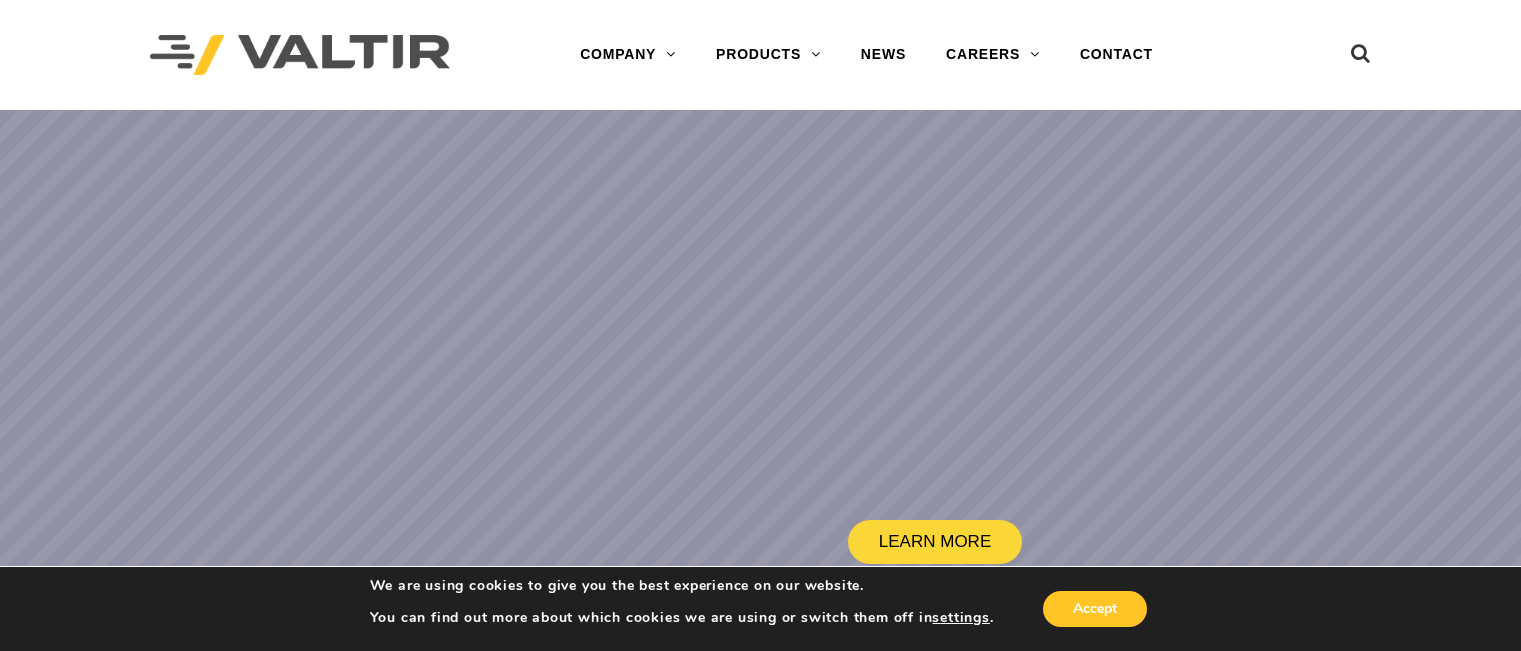 scroll, scrollTop: 0, scrollLeft: 0, axis: both 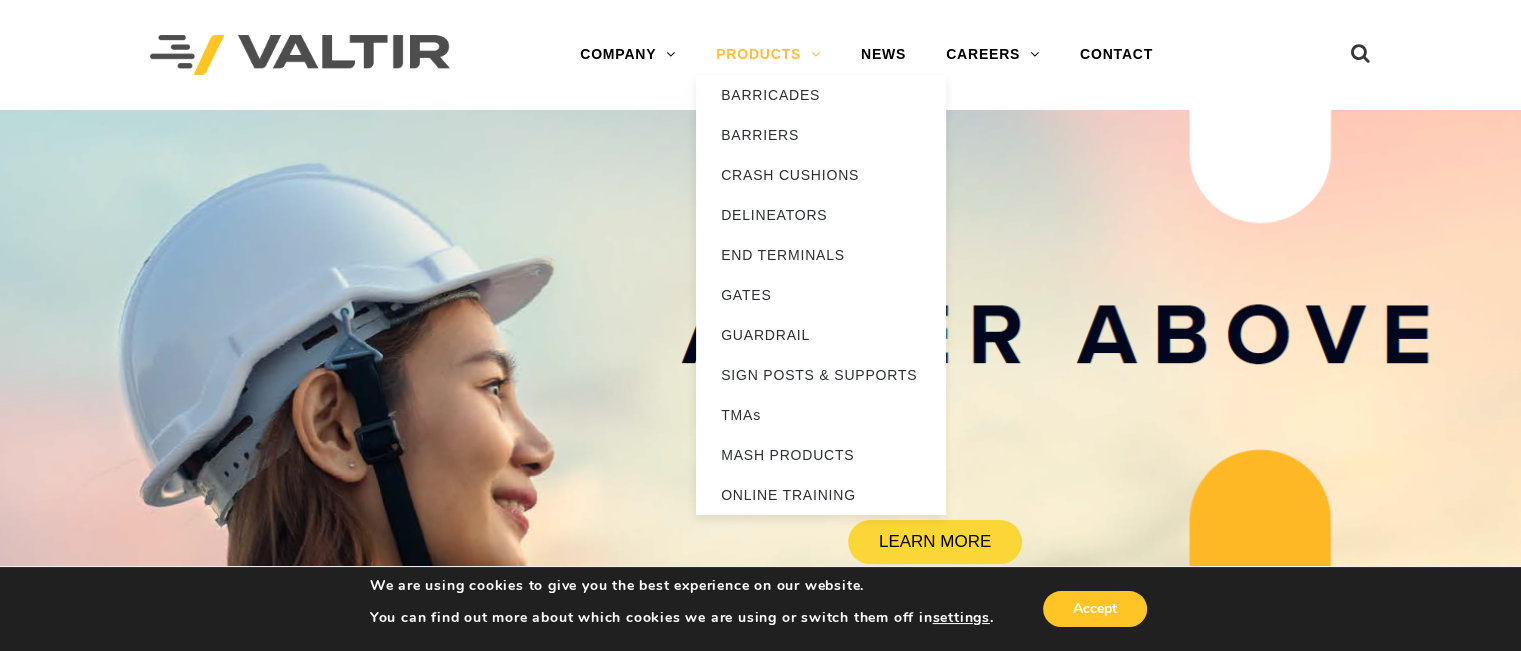 click on "PRODUCTS" at bounding box center [768, 55] 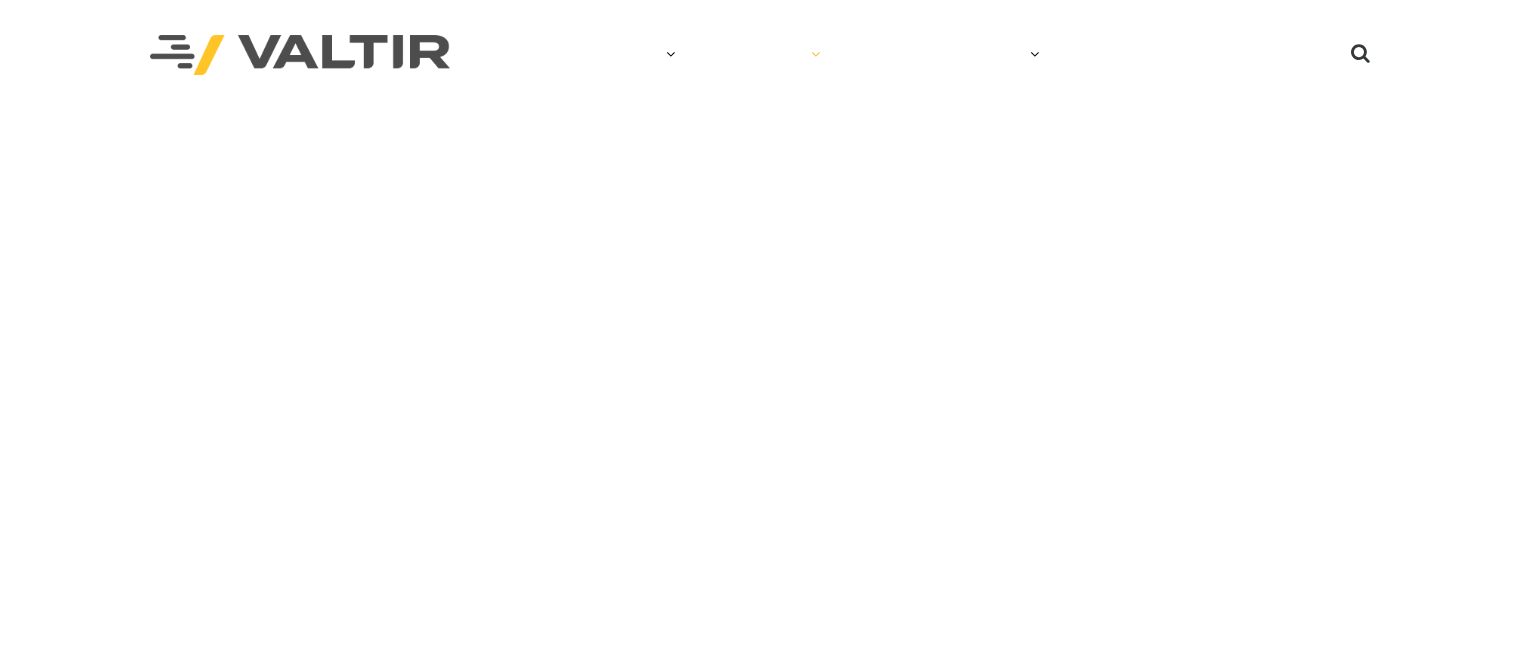 scroll, scrollTop: 0, scrollLeft: 0, axis: both 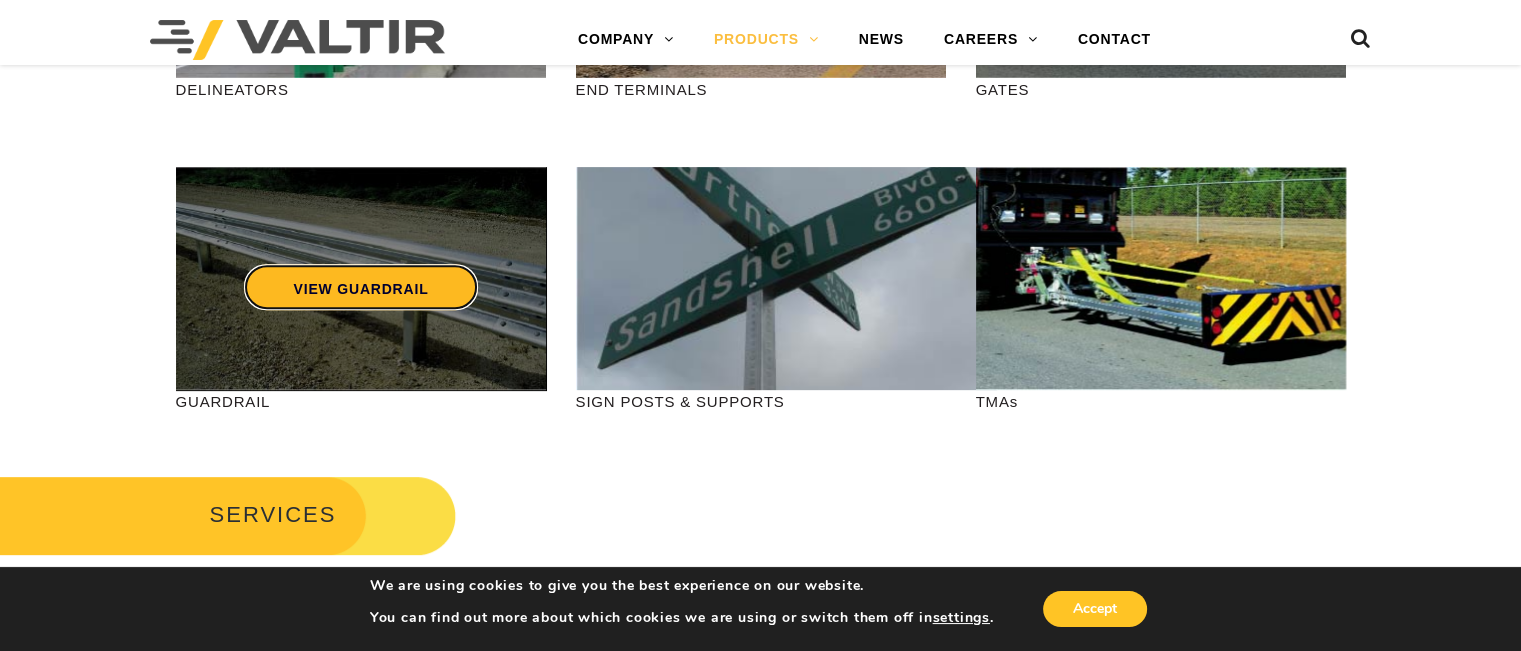 click on "VIEW GUARDRAIL" at bounding box center [360, 287] 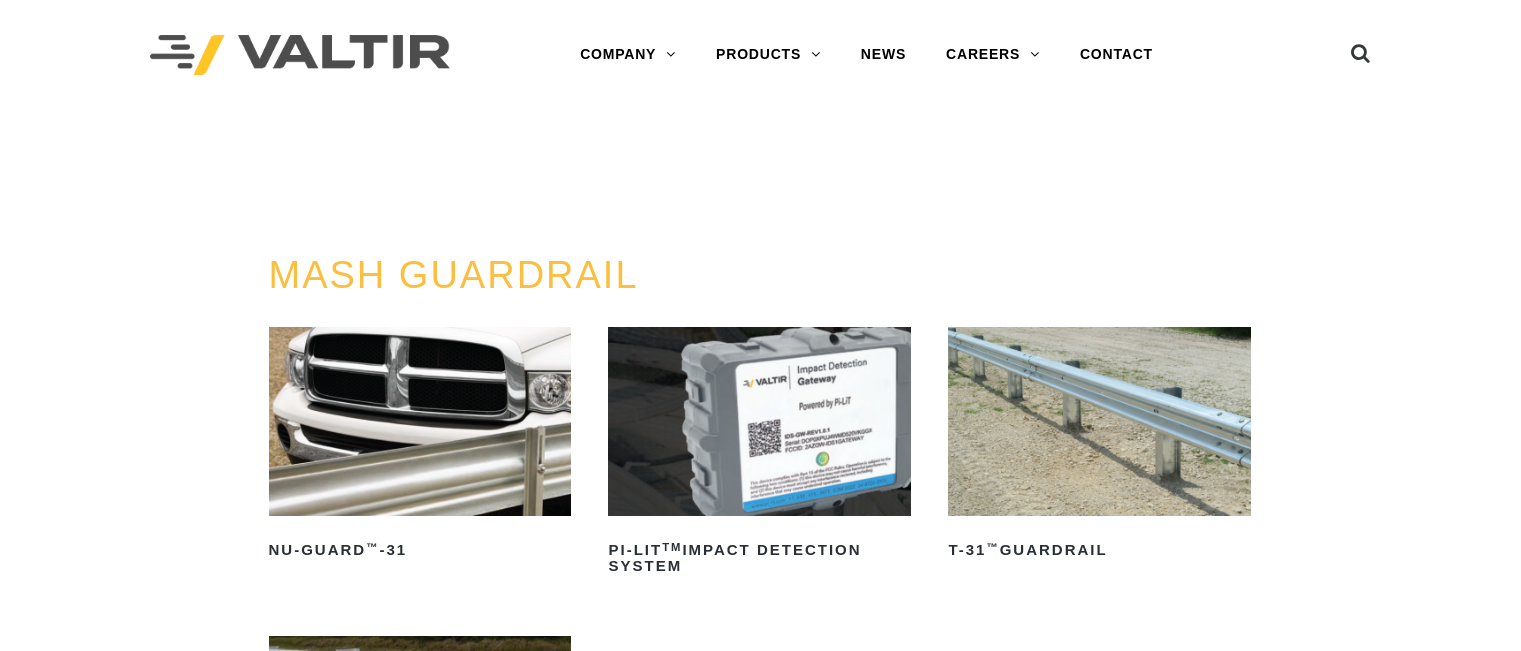 scroll, scrollTop: 0, scrollLeft: 0, axis: both 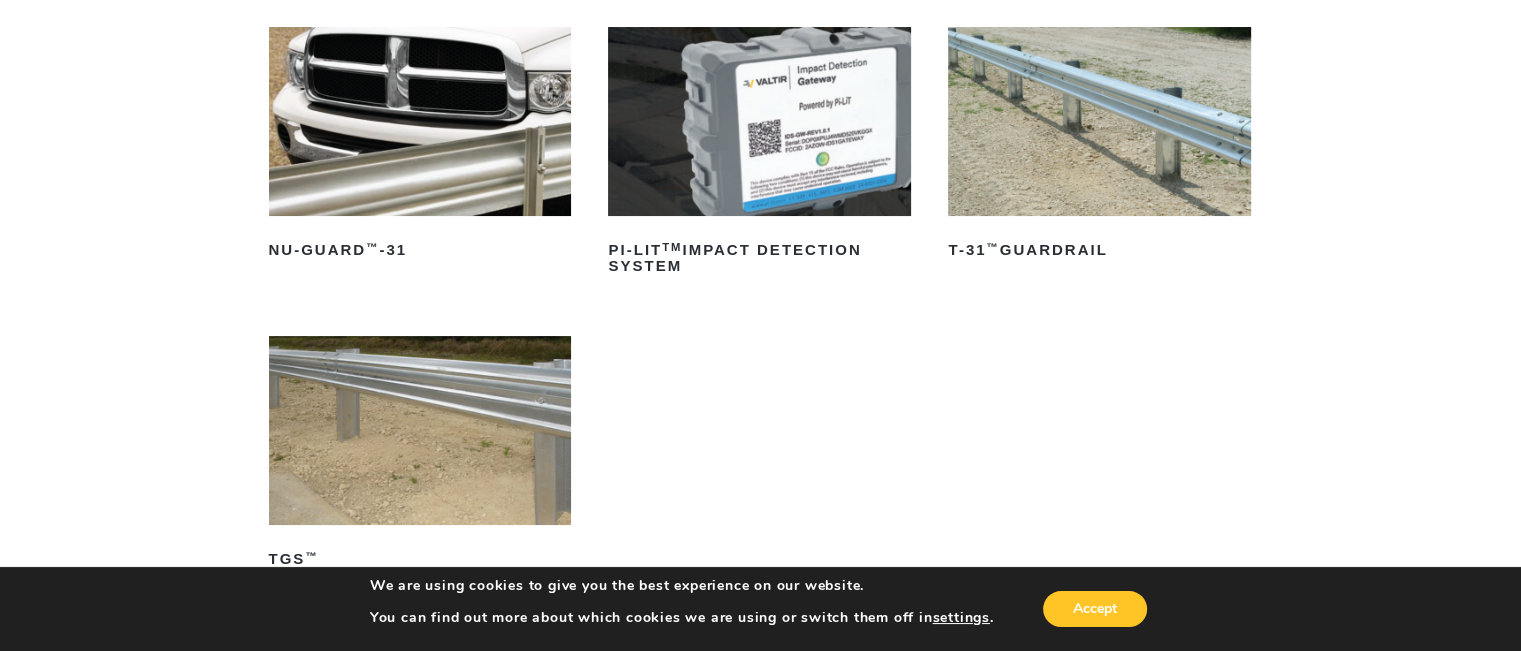 click at bounding box center [1099, 121] 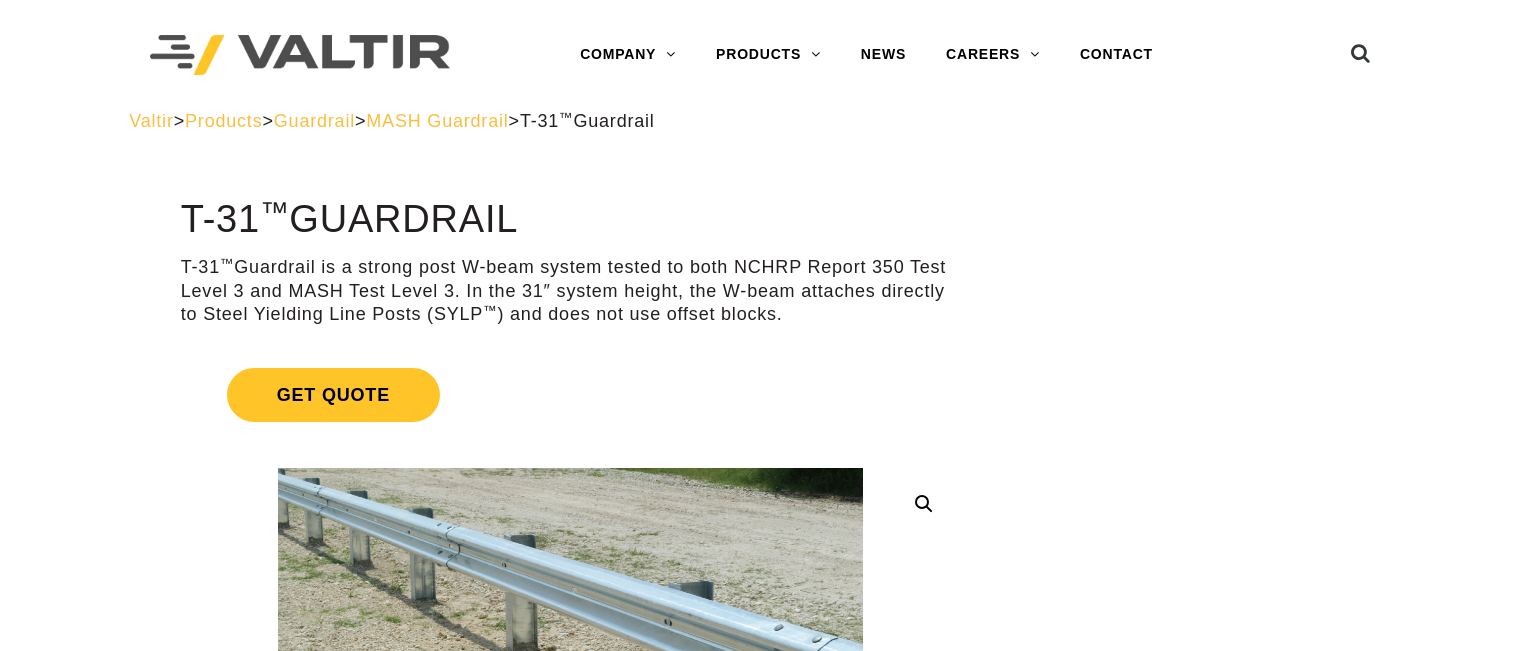 scroll, scrollTop: 0, scrollLeft: 0, axis: both 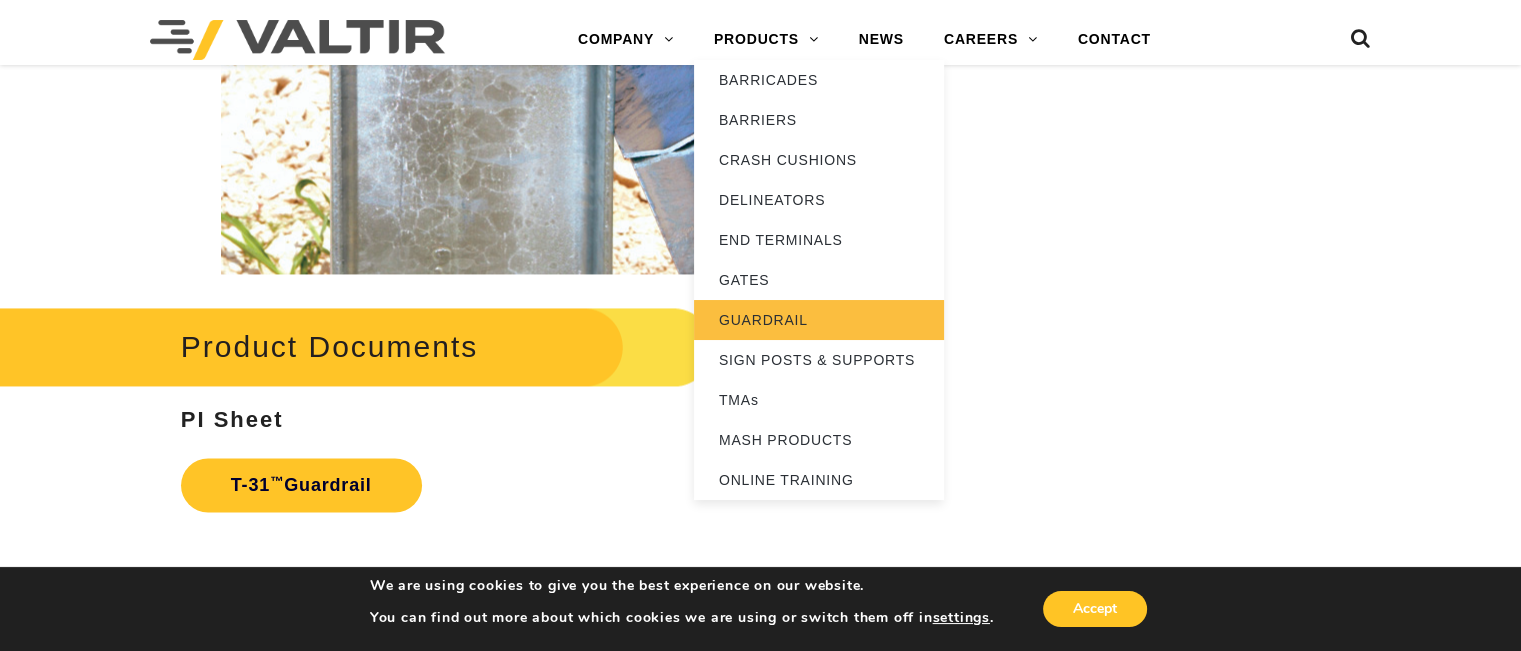 click on "GUARDRAIL" at bounding box center (819, 320) 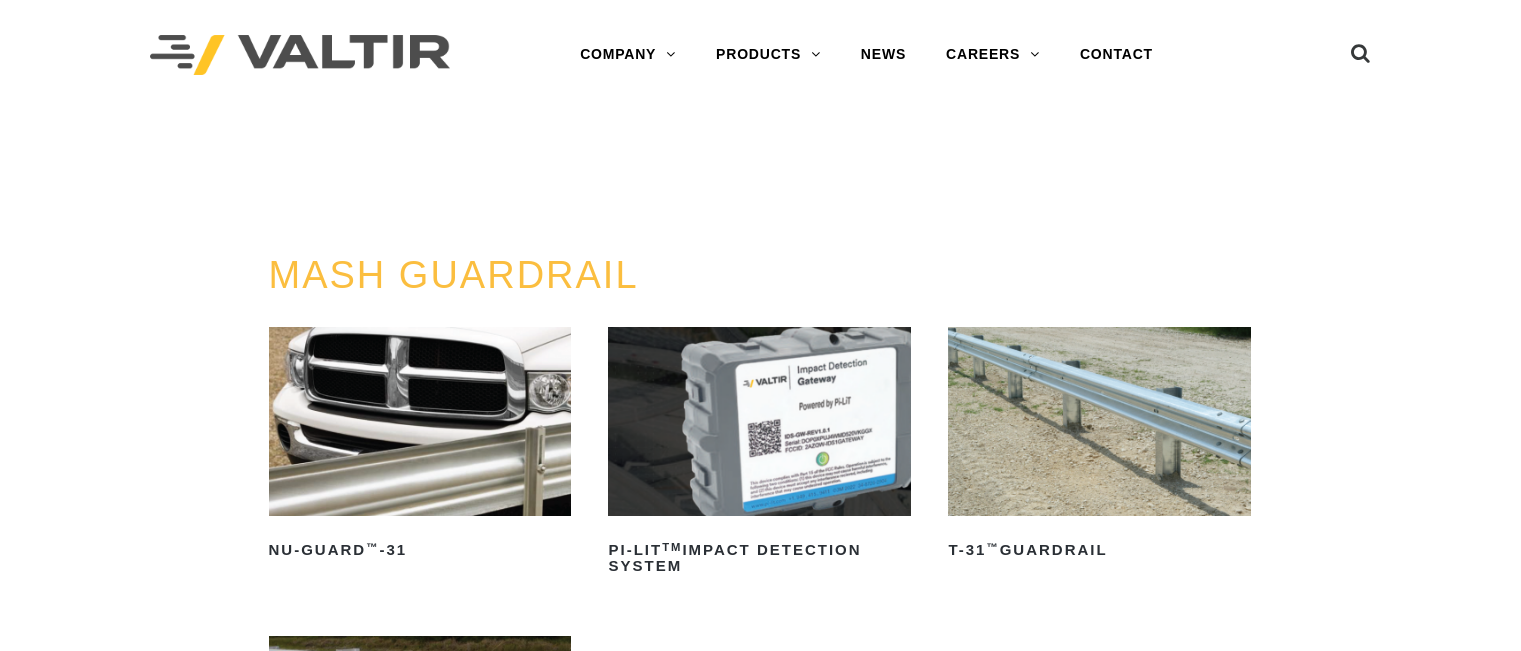 scroll, scrollTop: 0, scrollLeft: 0, axis: both 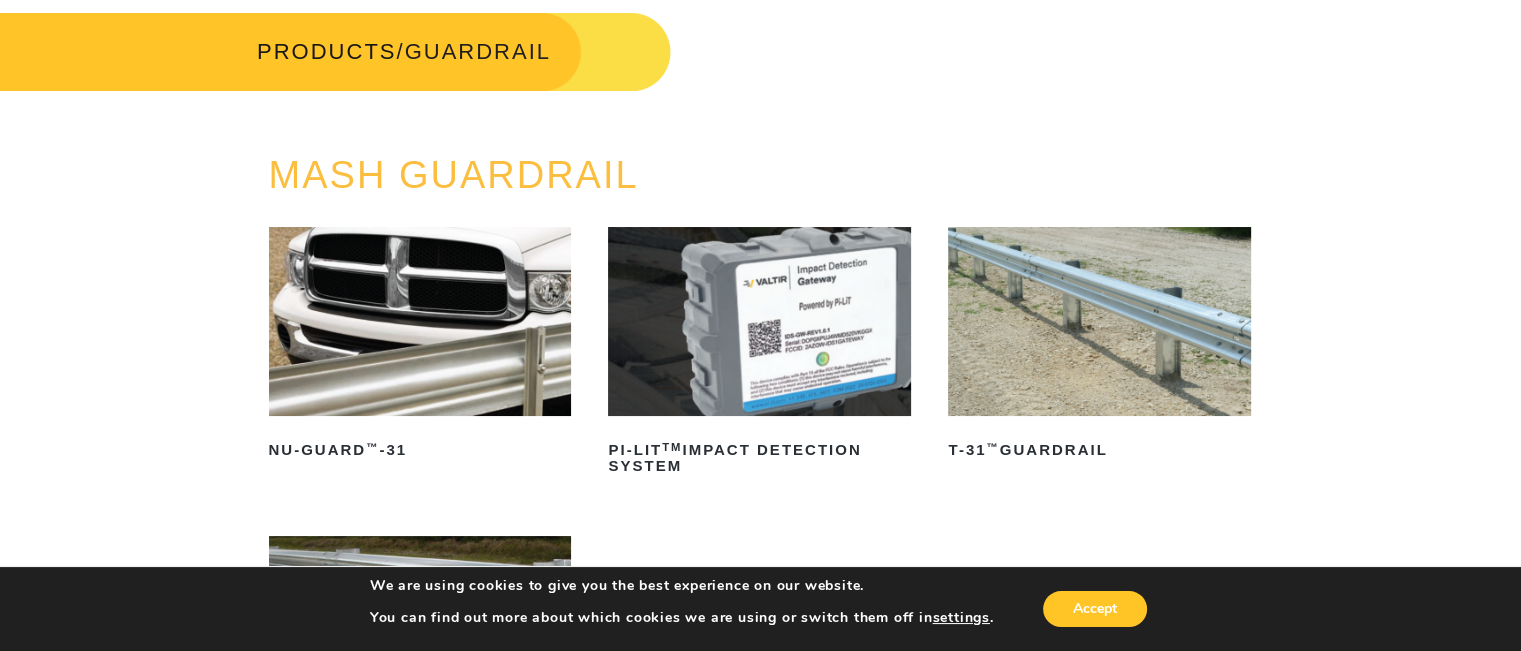click at bounding box center (420, 321) 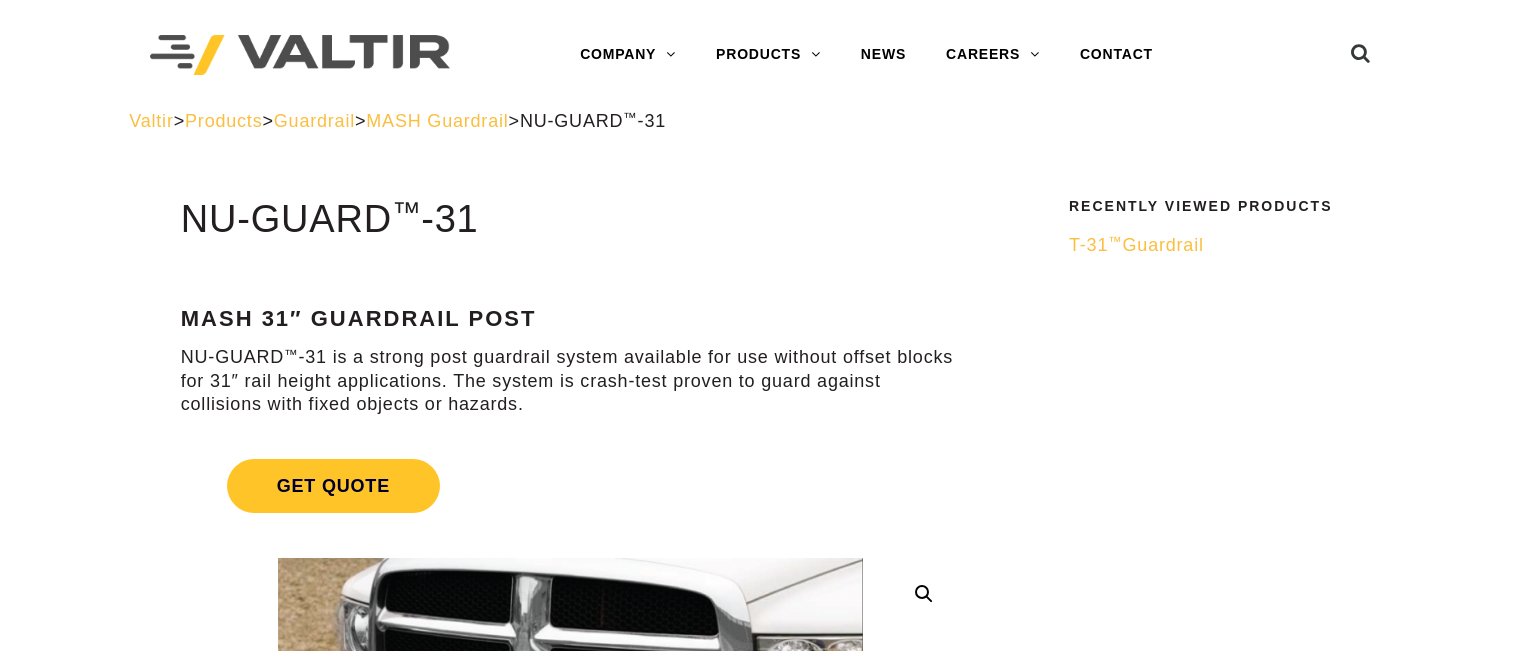 scroll, scrollTop: 0, scrollLeft: 0, axis: both 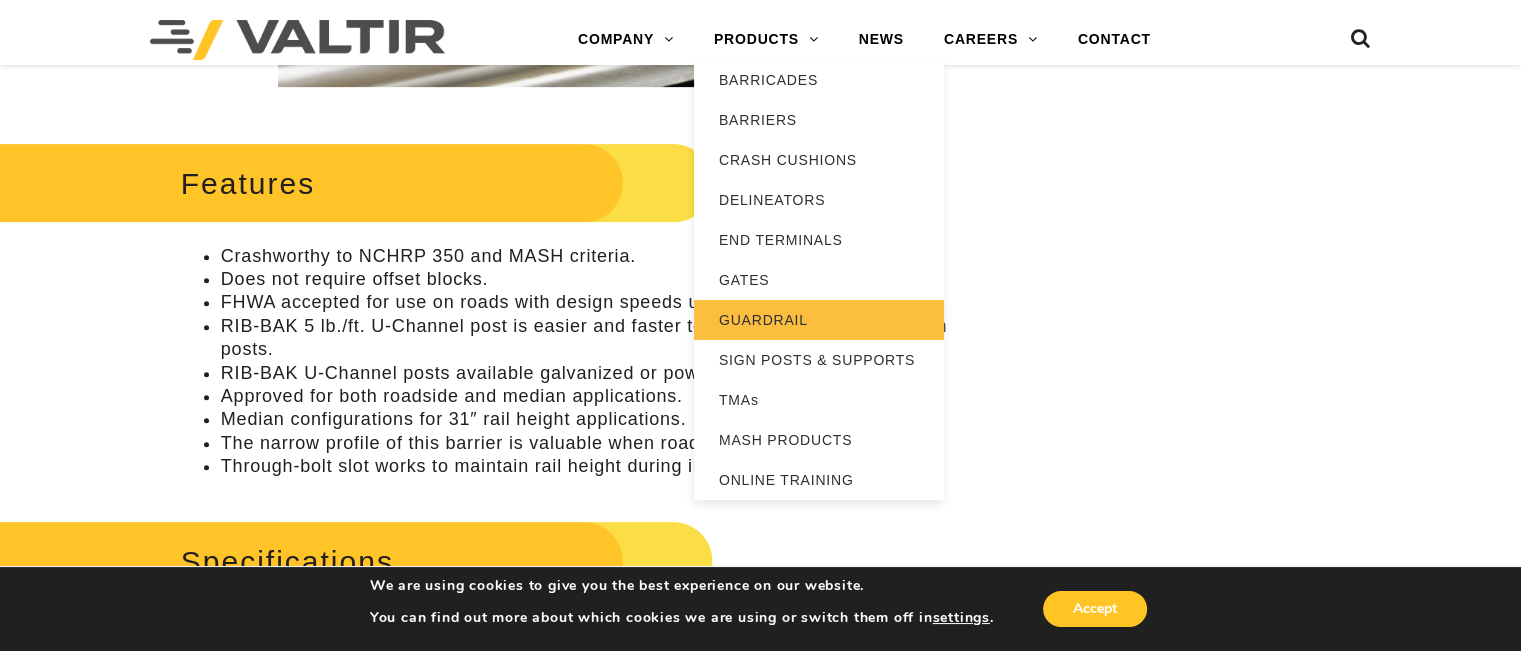 click on "GUARDRAIL" at bounding box center (819, 320) 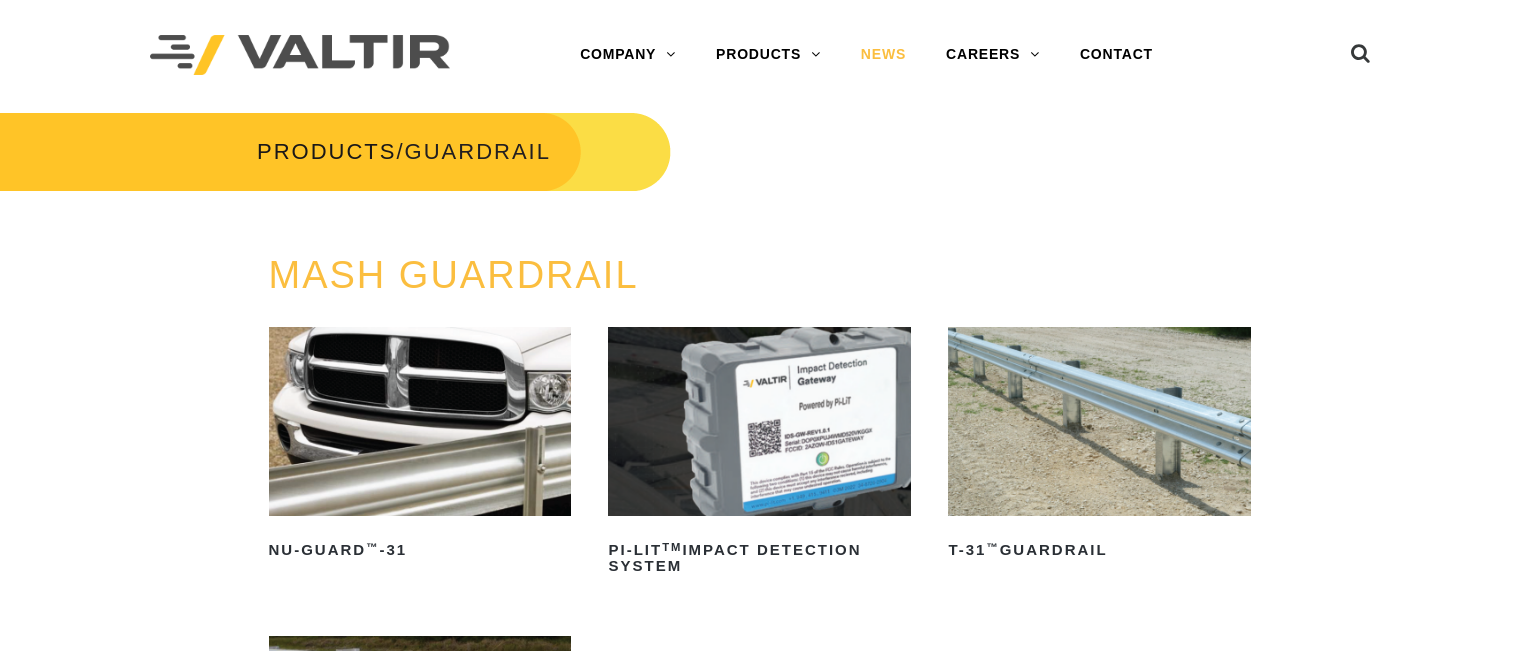 scroll, scrollTop: 0, scrollLeft: 0, axis: both 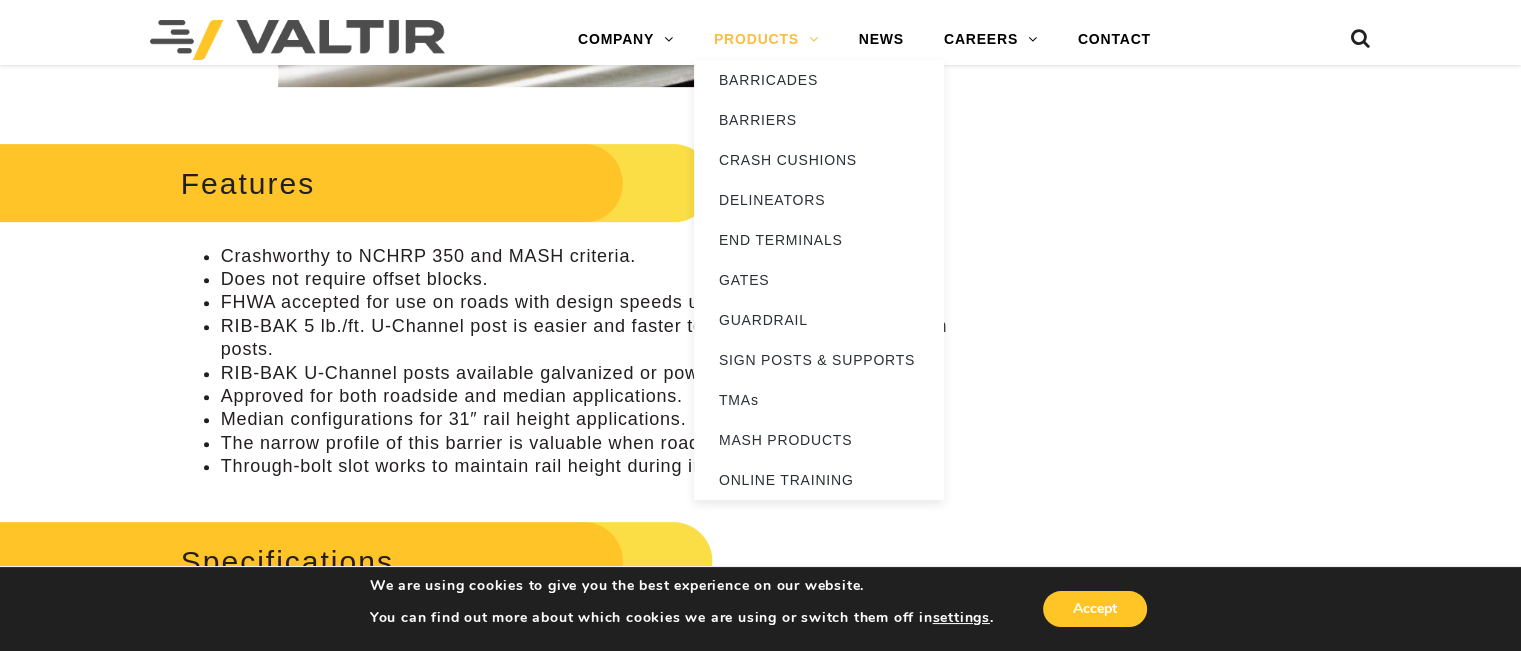 click on "PRODUCTS" at bounding box center (766, 40) 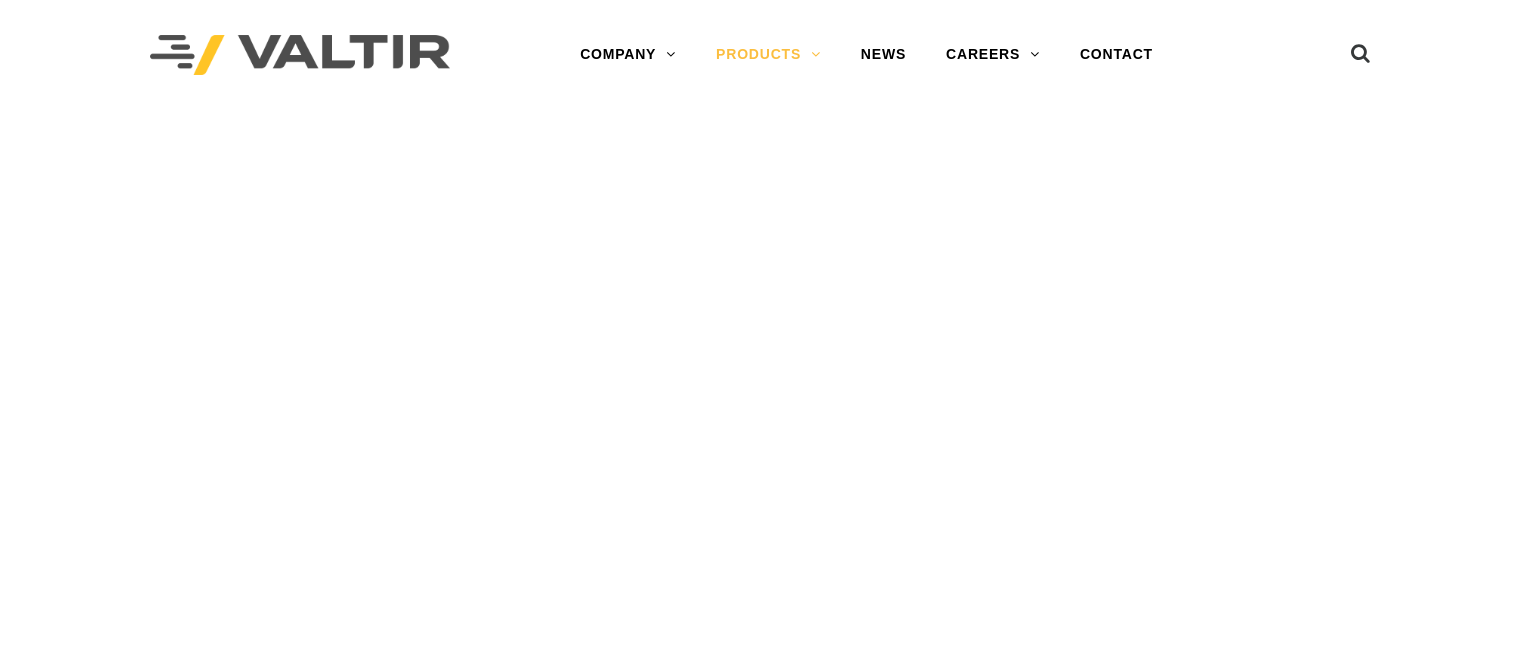 scroll, scrollTop: 0, scrollLeft: 0, axis: both 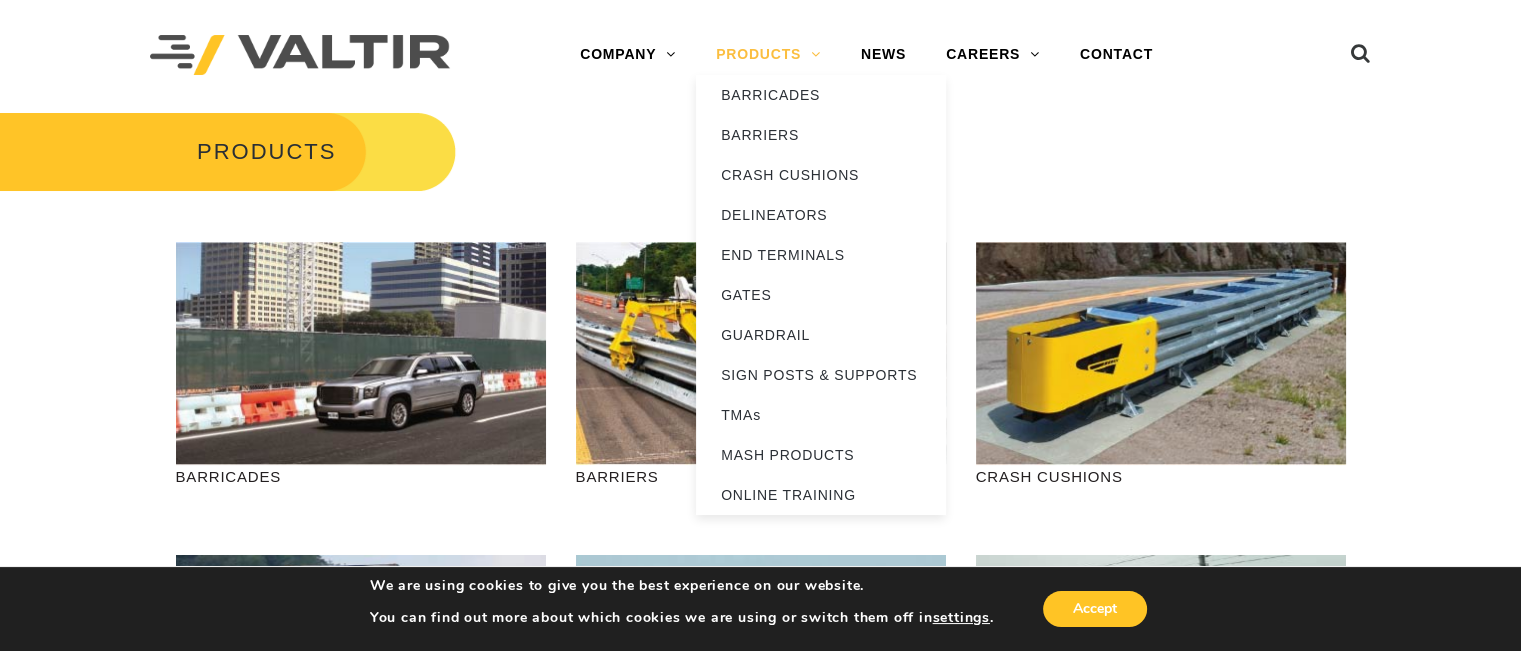 click on "PRODUCTS" at bounding box center (768, 55) 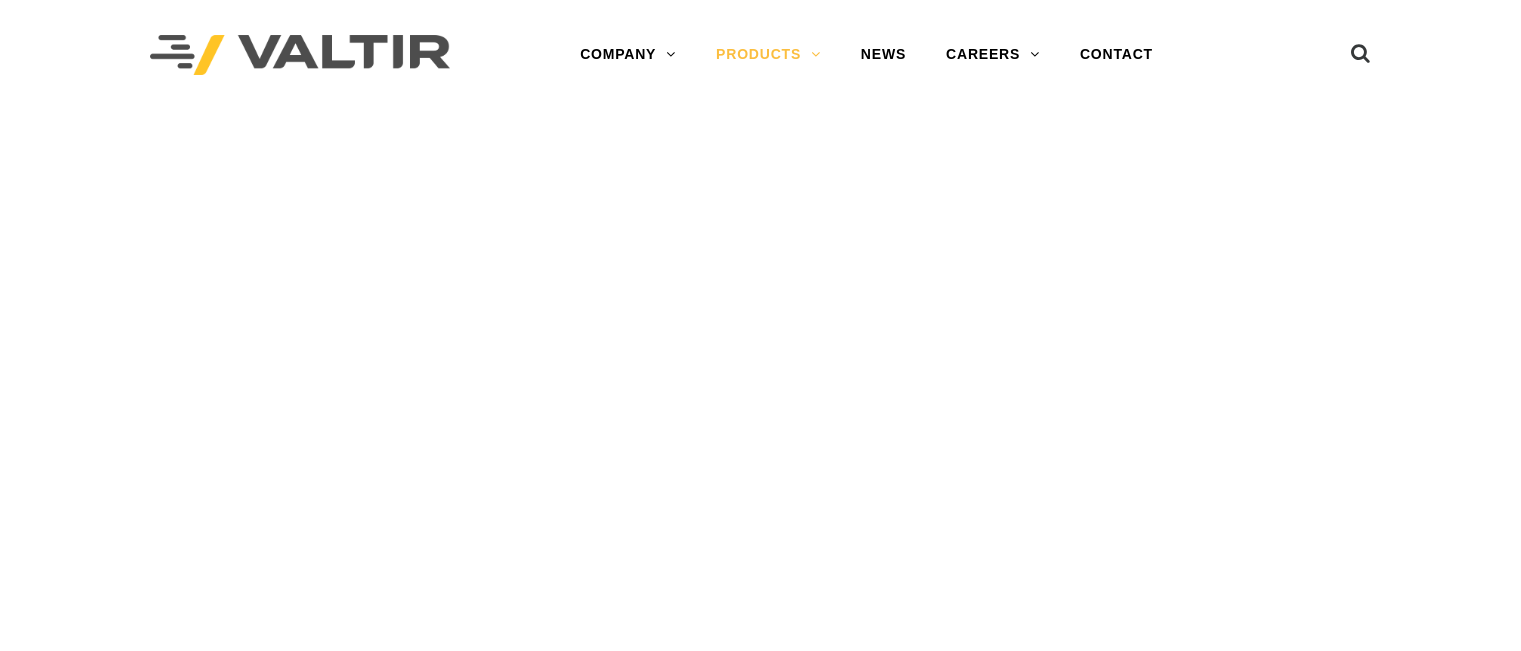 scroll, scrollTop: 0, scrollLeft: 0, axis: both 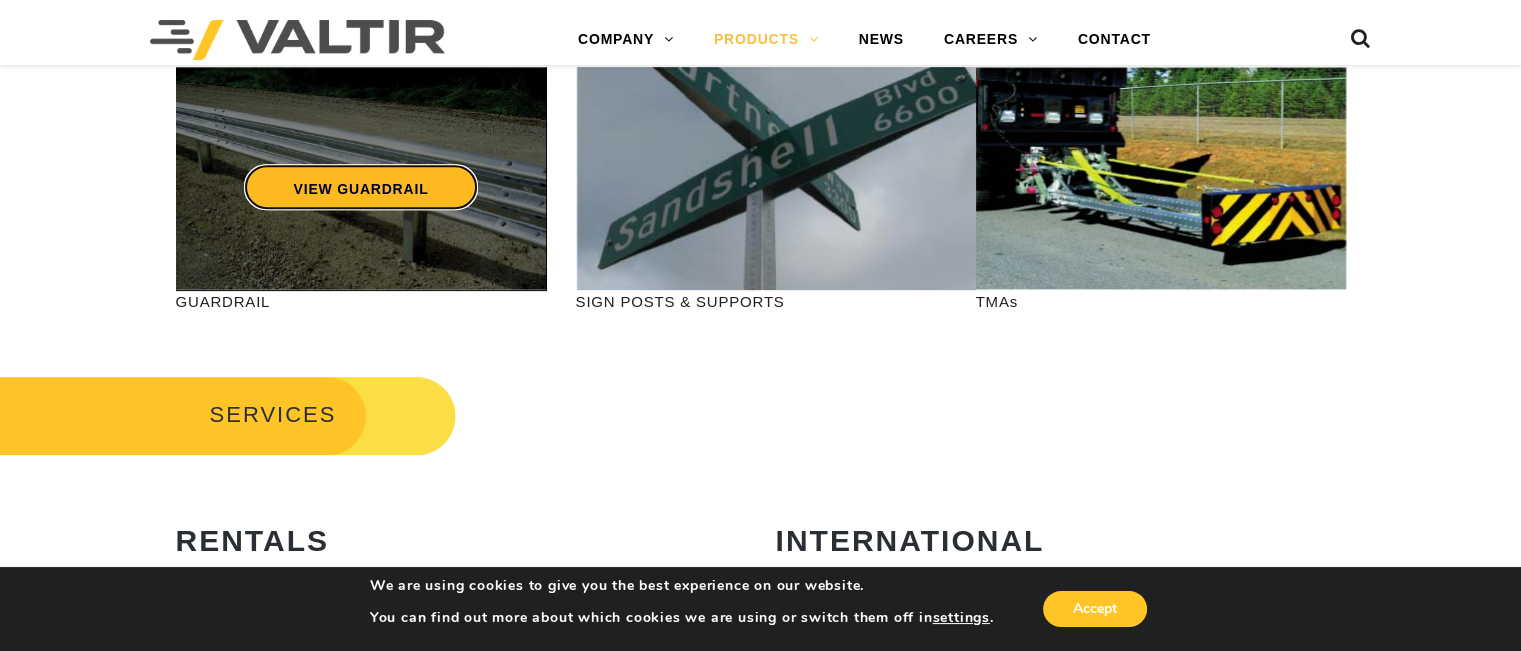 click on "VIEW GUARDRAIL" at bounding box center (360, 187) 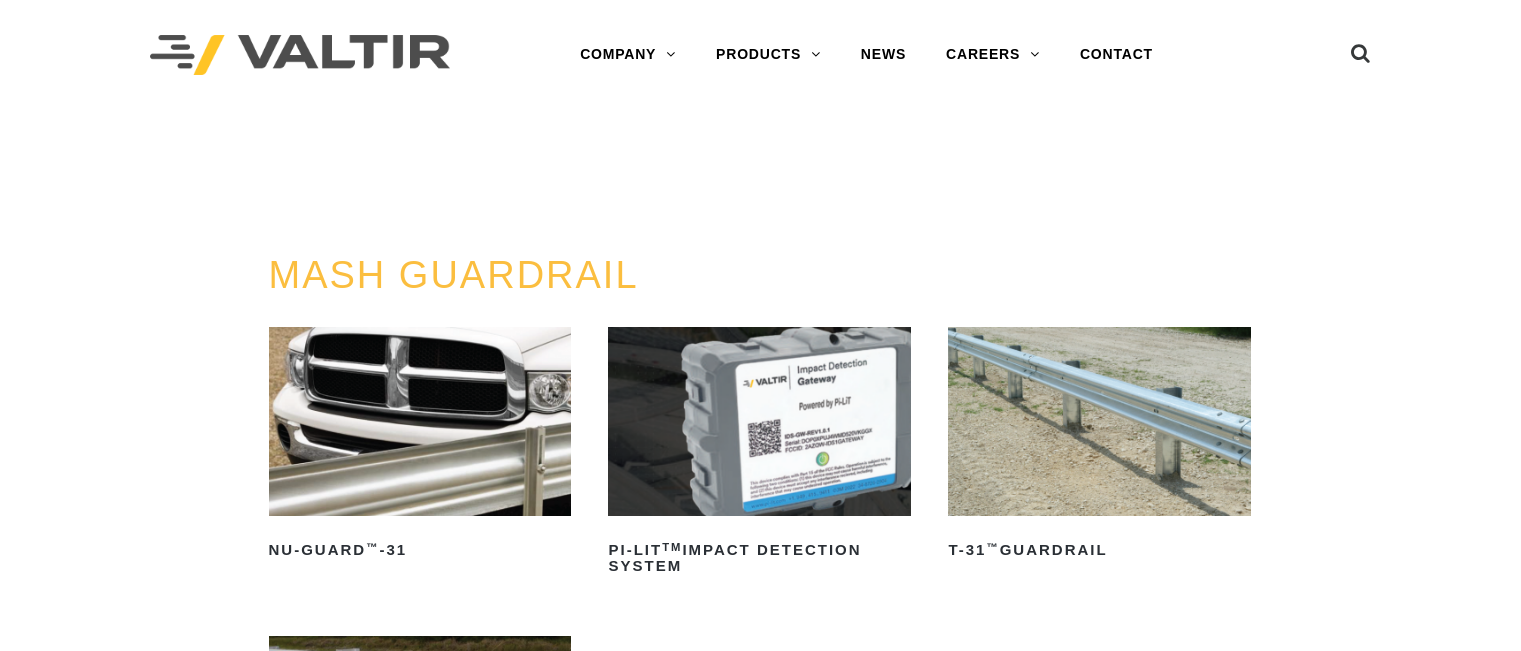 scroll, scrollTop: 0, scrollLeft: 0, axis: both 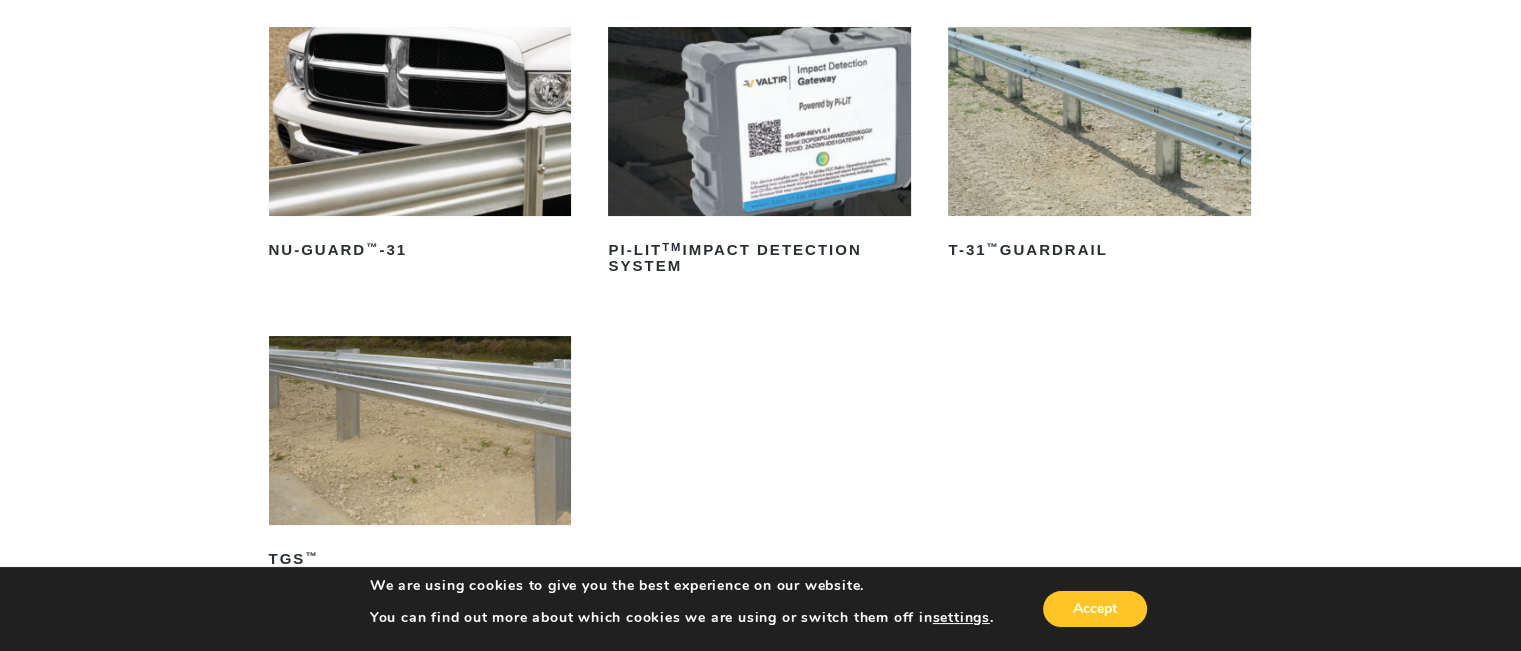 click at bounding box center [1099, 121] 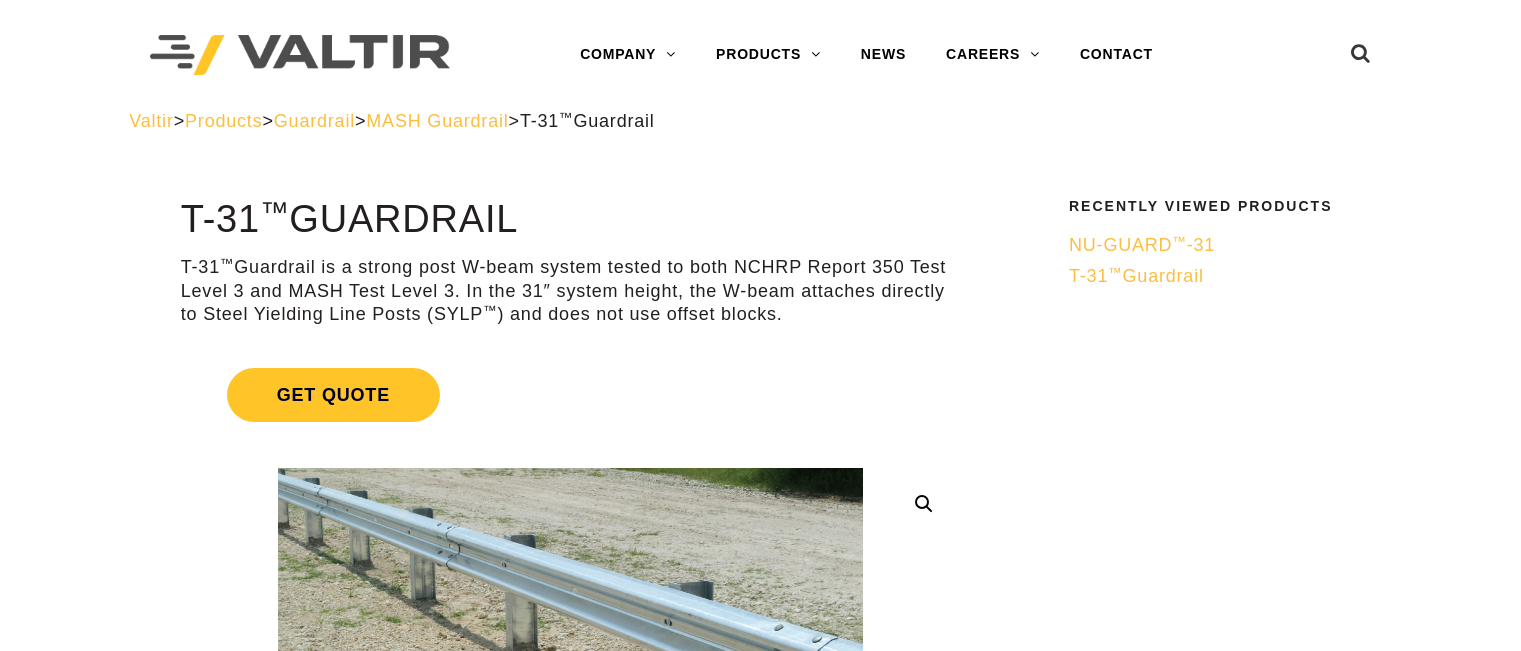 scroll, scrollTop: 0, scrollLeft: 0, axis: both 